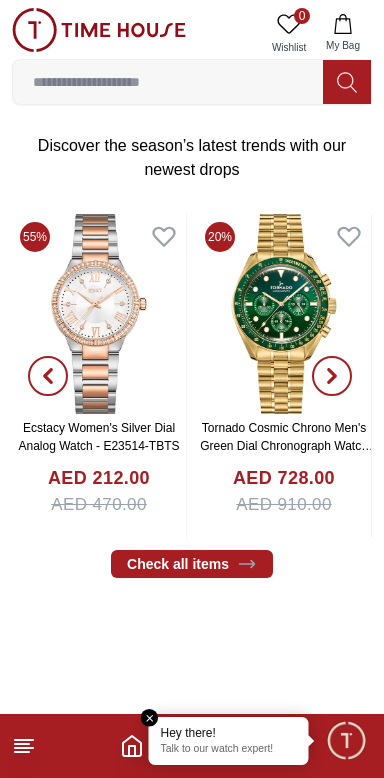 scroll, scrollTop: 338, scrollLeft: 0, axis: vertical 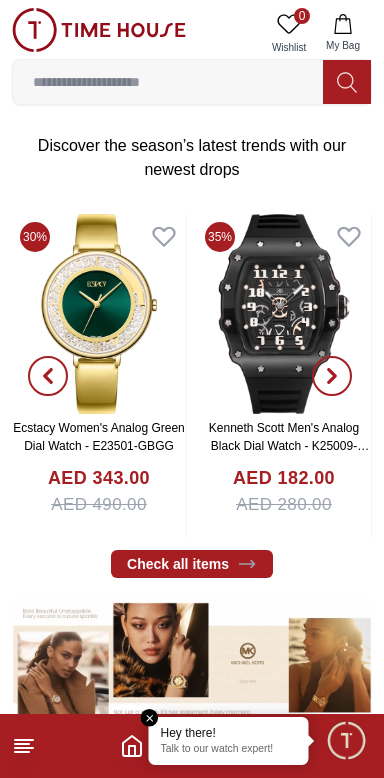 click at bounding box center (150, 718) 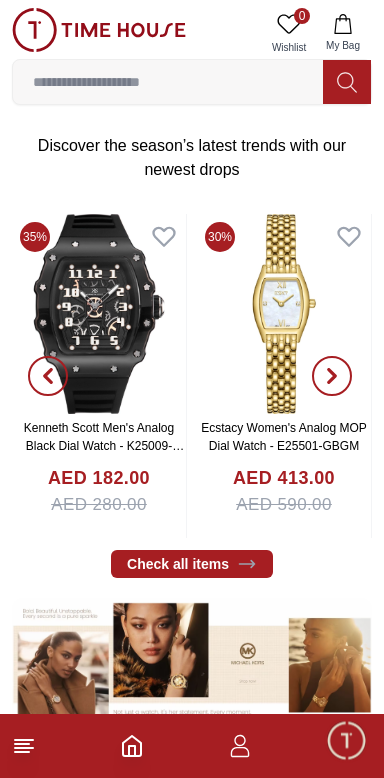 click 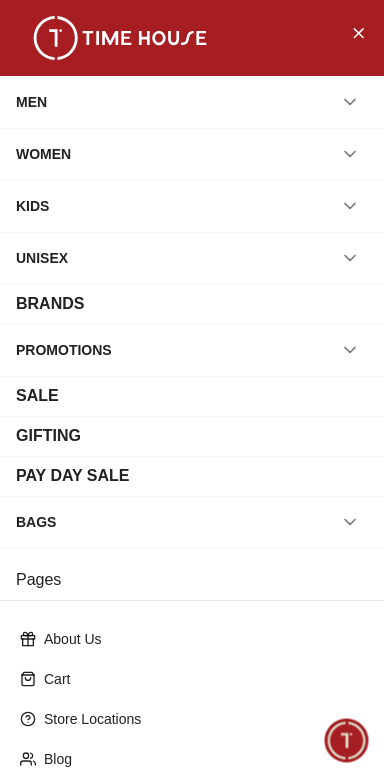 click on "MEN" at bounding box center [31, 102] 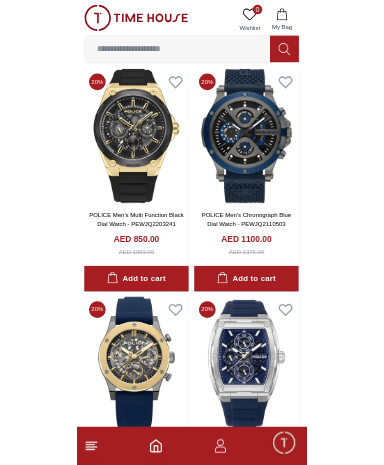 scroll, scrollTop: 1143, scrollLeft: 0, axis: vertical 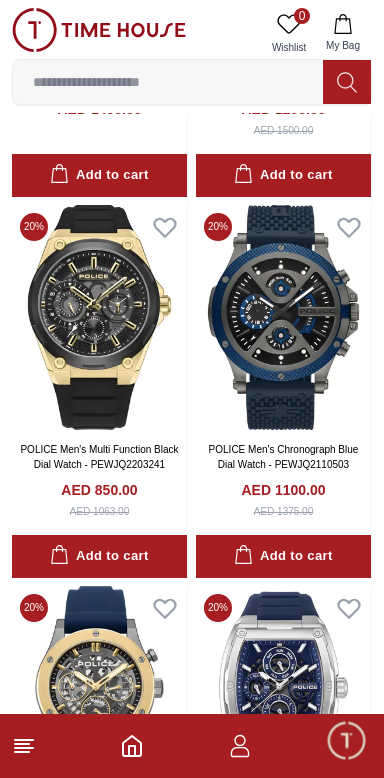 click at bounding box center (168, 82) 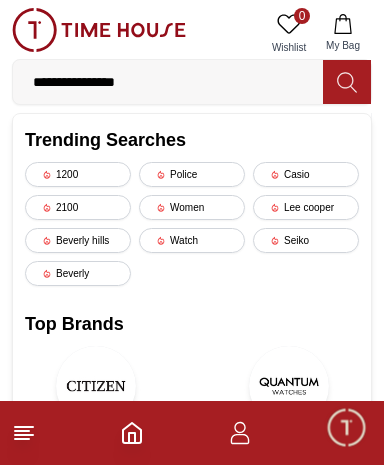 type on "**********" 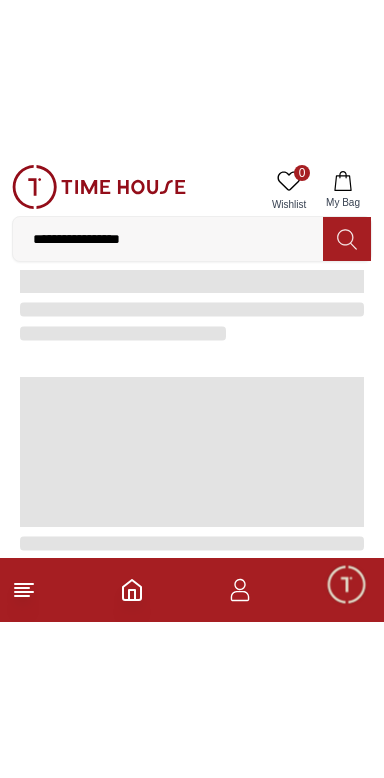 scroll, scrollTop: 0, scrollLeft: 0, axis: both 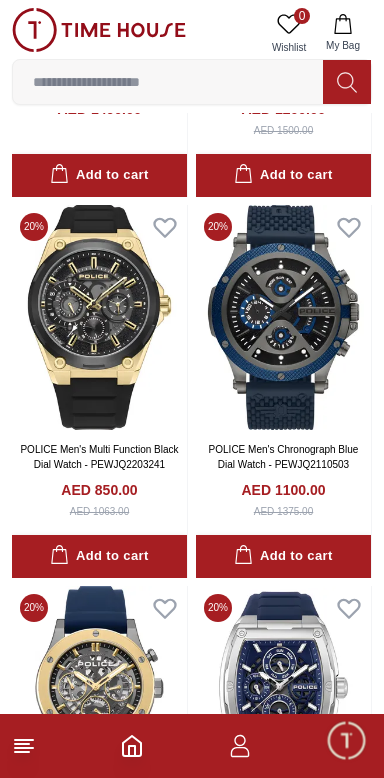 click at bounding box center (168, 82) 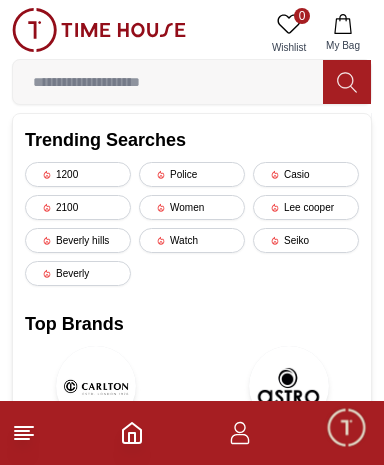 type on "*" 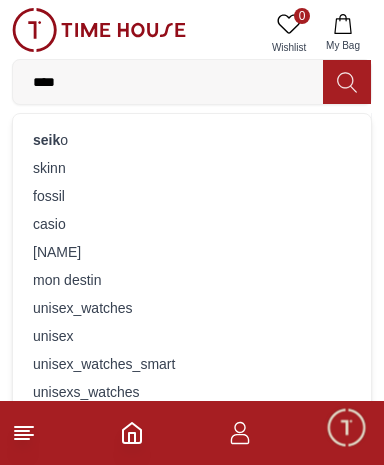 type on "*****" 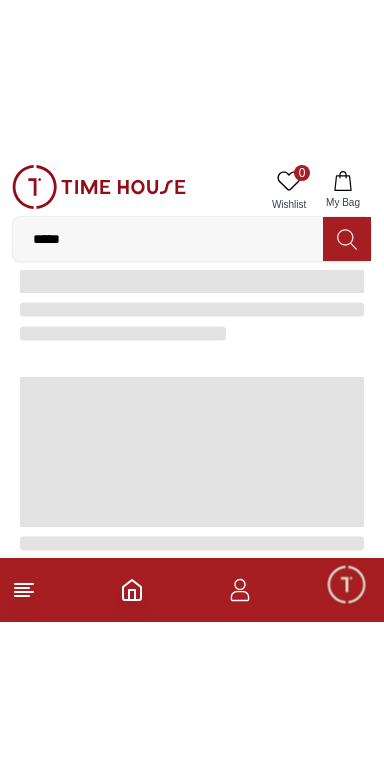 scroll, scrollTop: 0, scrollLeft: 0, axis: both 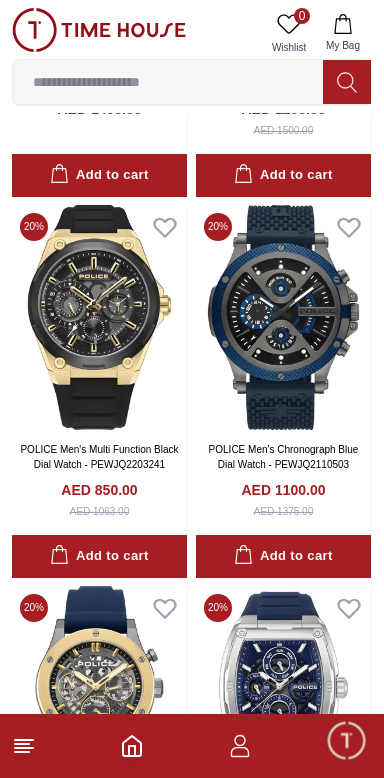 click at bounding box center (192, 746) 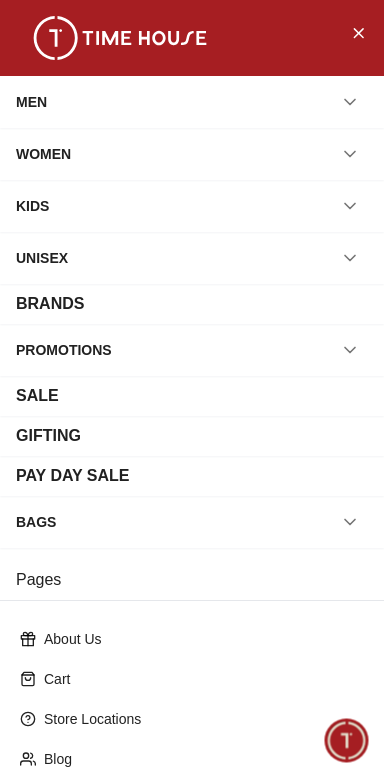 click on "MEN" at bounding box center [31, 102] 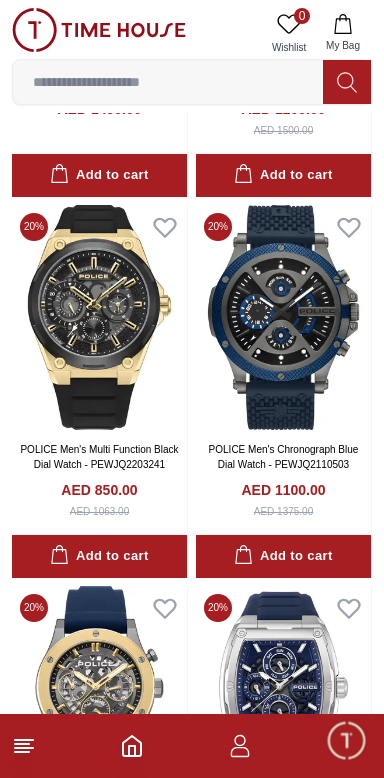scroll, scrollTop: 0, scrollLeft: 0, axis: both 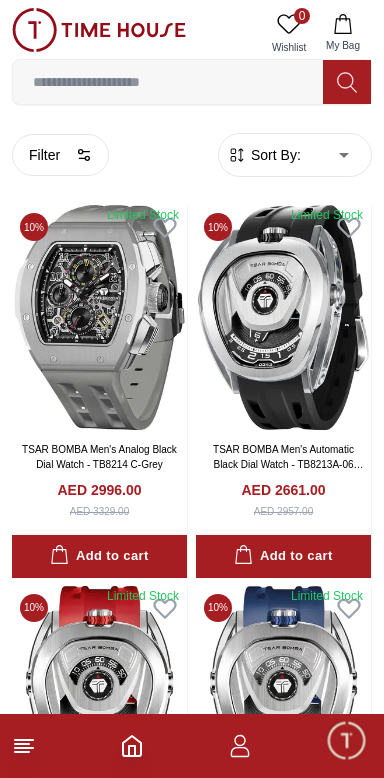 click 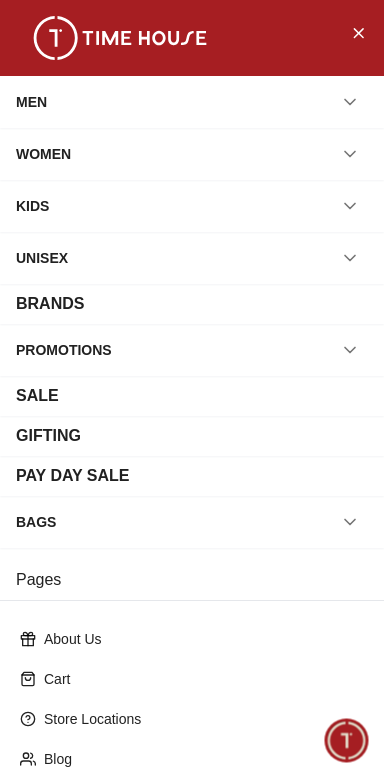 click on "MEN" at bounding box center (31, 102) 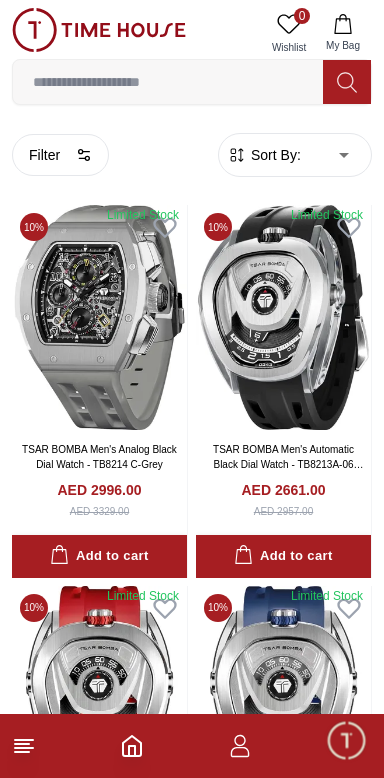 click 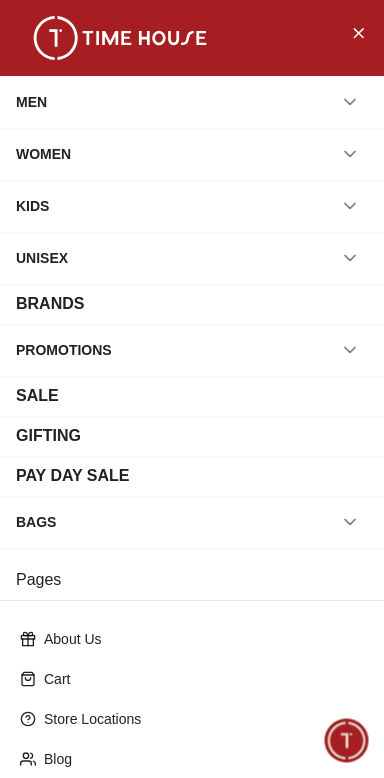 click on "MEN" at bounding box center (31, 102) 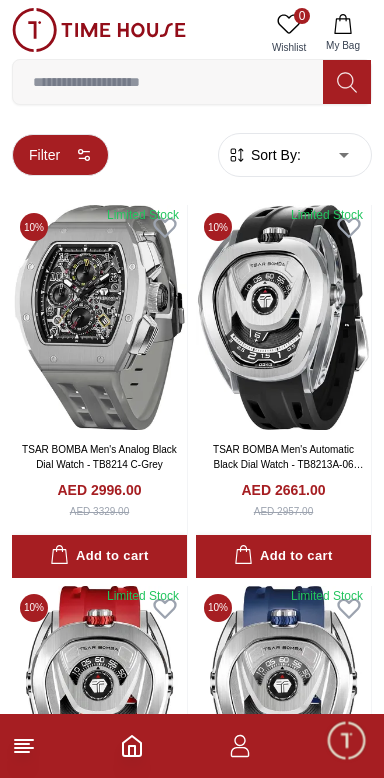 click on "Filter" at bounding box center [60, 155] 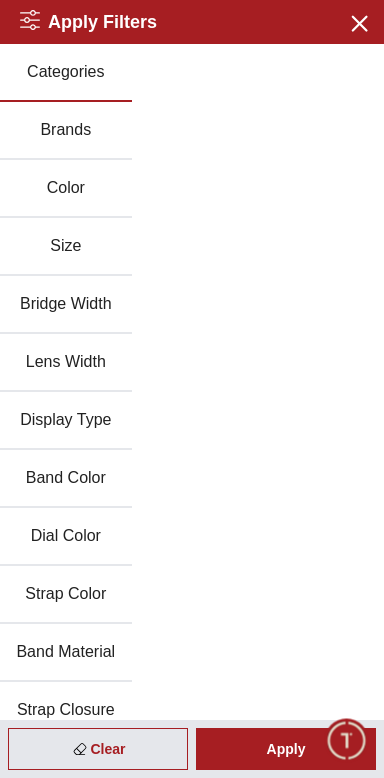 click on "Brands" at bounding box center [66, 131] 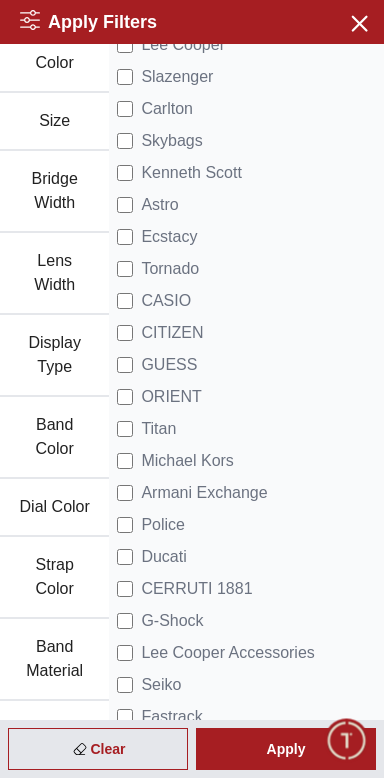 scroll, scrollTop: 126, scrollLeft: 0, axis: vertical 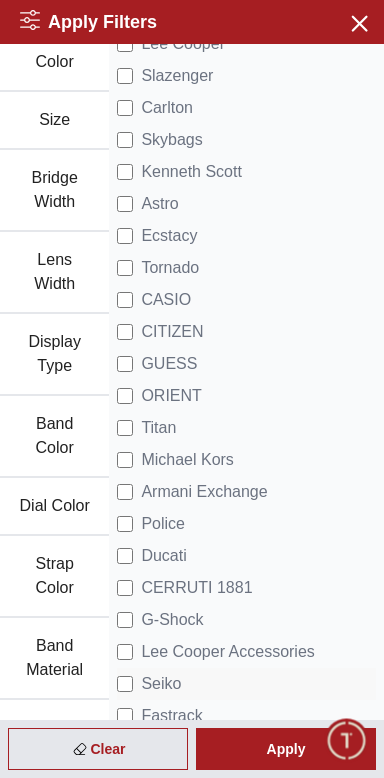 click on "Seiko" at bounding box center (161, 684) 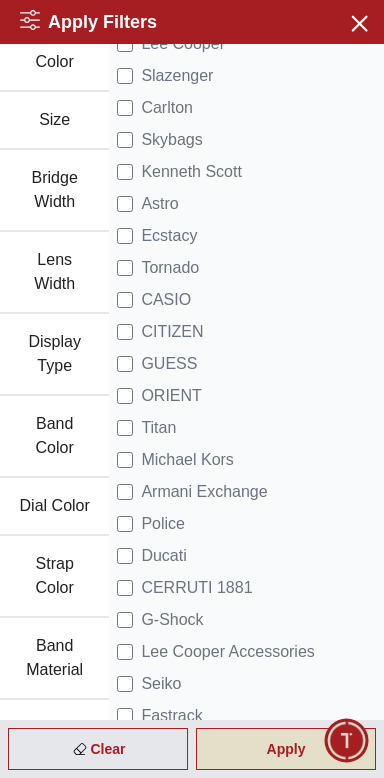 click on "Apply" at bounding box center (286, 749) 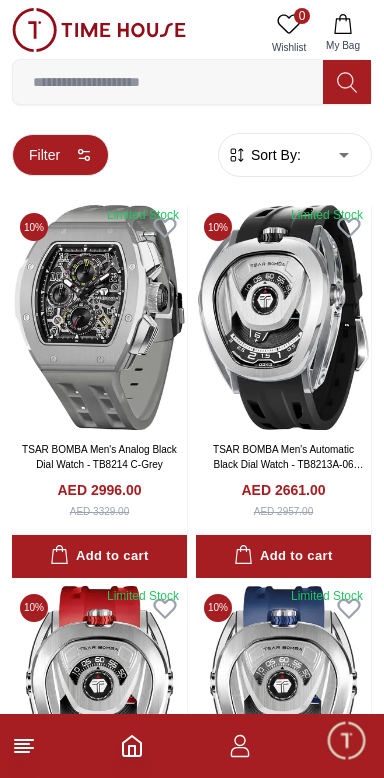 click on "Filter" at bounding box center [60, 155] 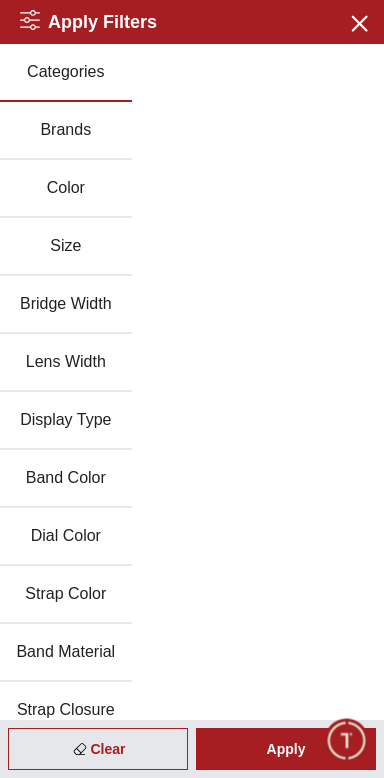 click on "Brands" at bounding box center (66, 131) 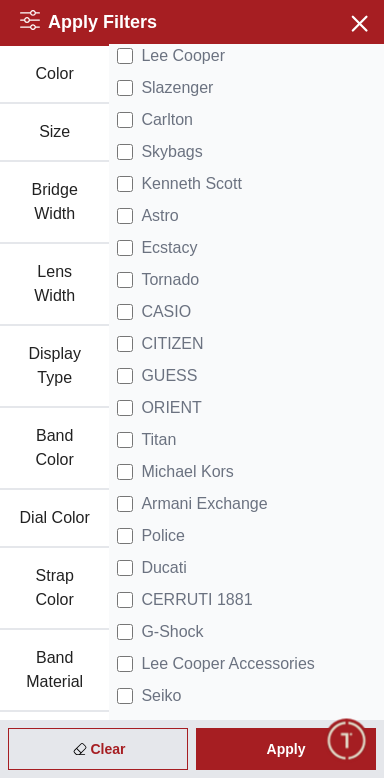 scroll, scrollTop: 129, scrollLeft: 0, axis: vertical 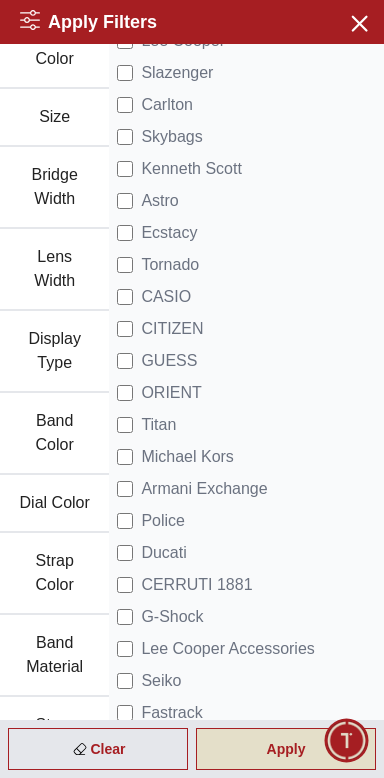 click on "Apply" at bounding box center (286, 749) 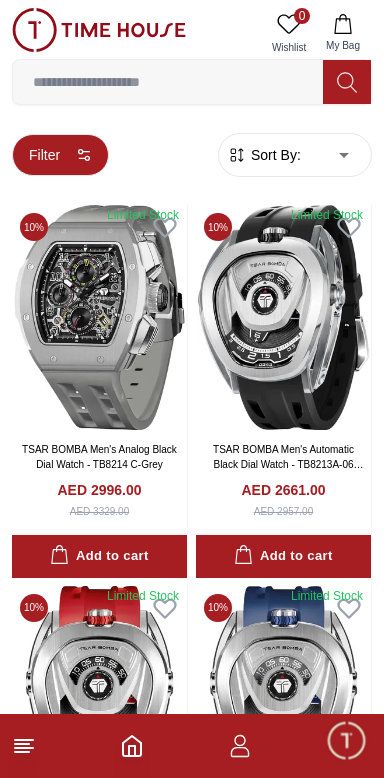 click on "Filter" at bounding box center [60, 155] 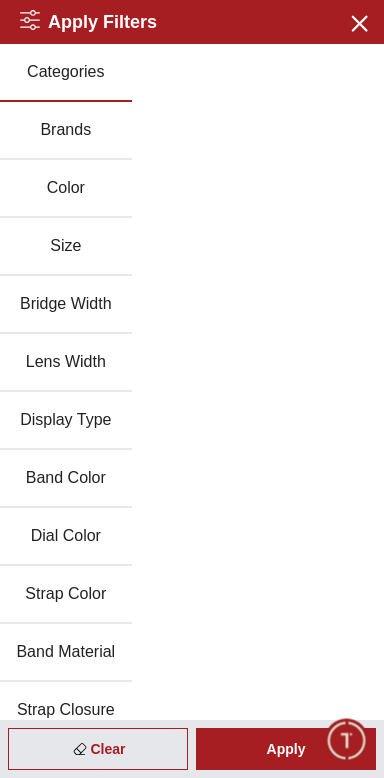 click on "Brands" at bounding box center (66, 131) 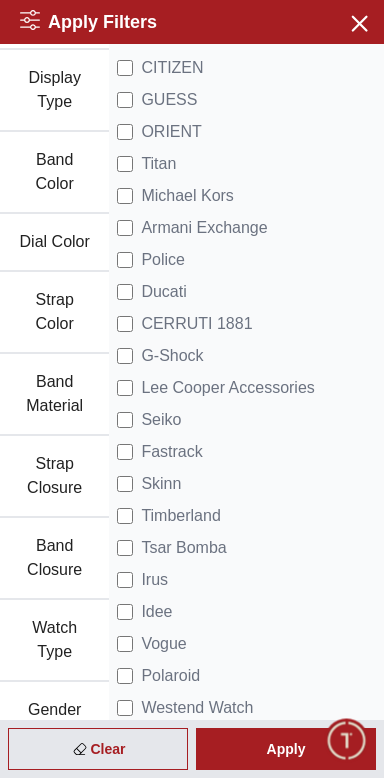 scroll, scrollTop: 390, scrollLeft: 0, axis: vertical 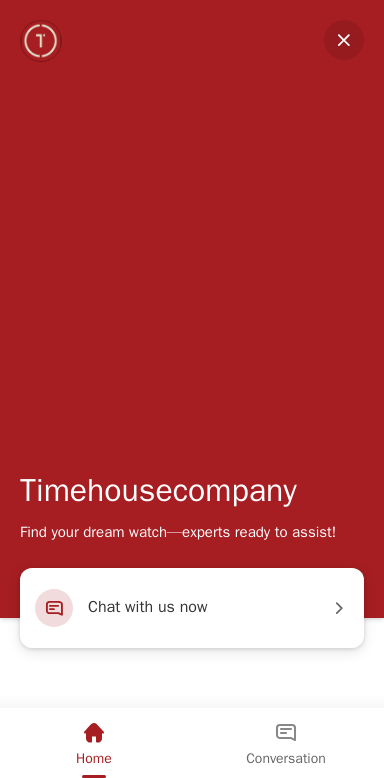 click at bounding box center (344, 40) 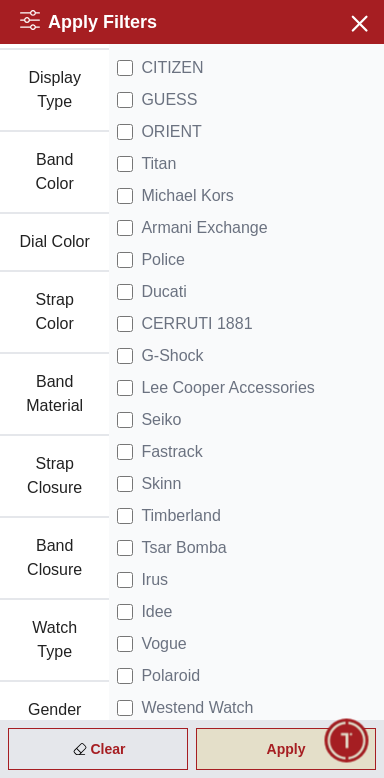 click on "Apply" at bounding box center (286, 749) 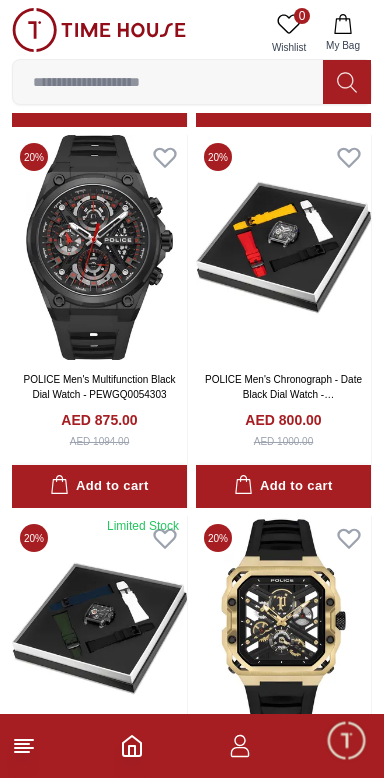 scroll, scrollTop: 3421, scrollLeft: 0, axis: vertical 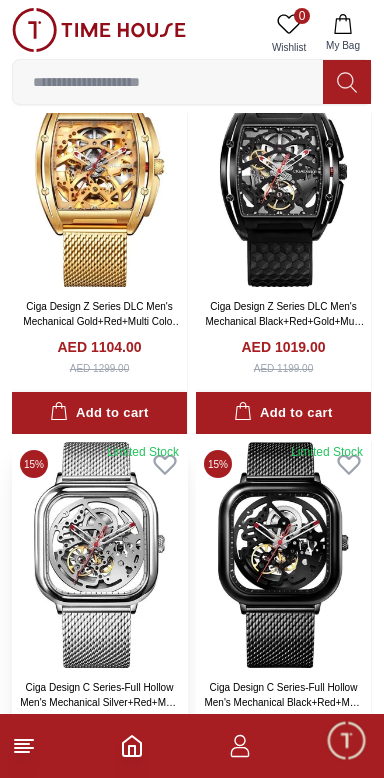 click at bounding box center (99, 554) 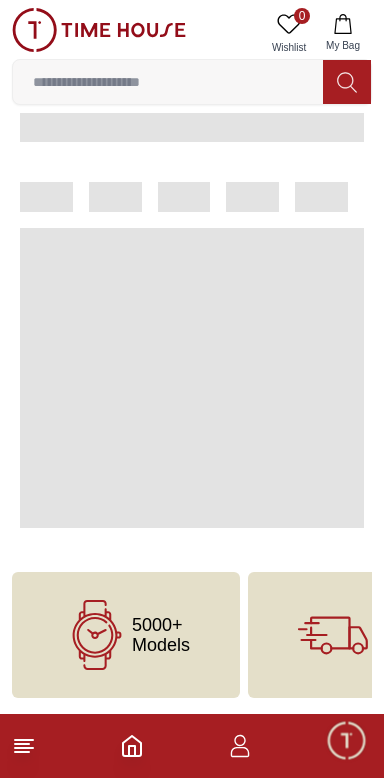 scroll, scrollTop: 0, scrollLeft: 0, axis: both 